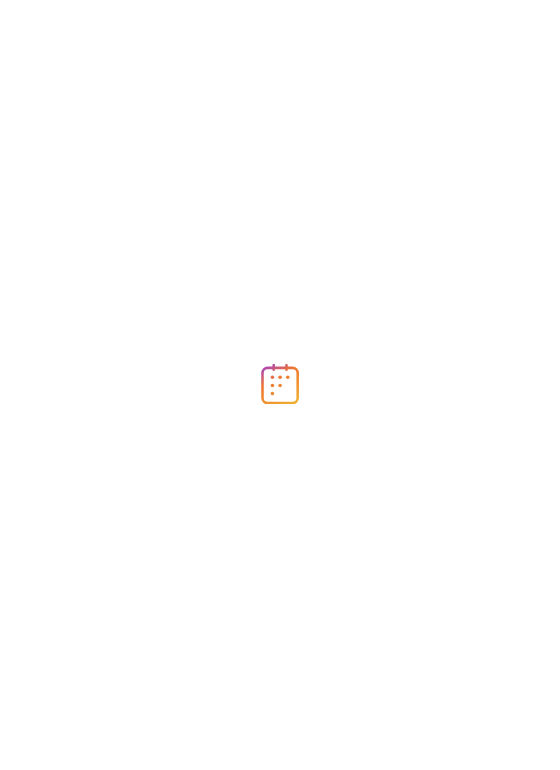 scroll, scrollTop: 0, scrollLeft: 0, axis: both 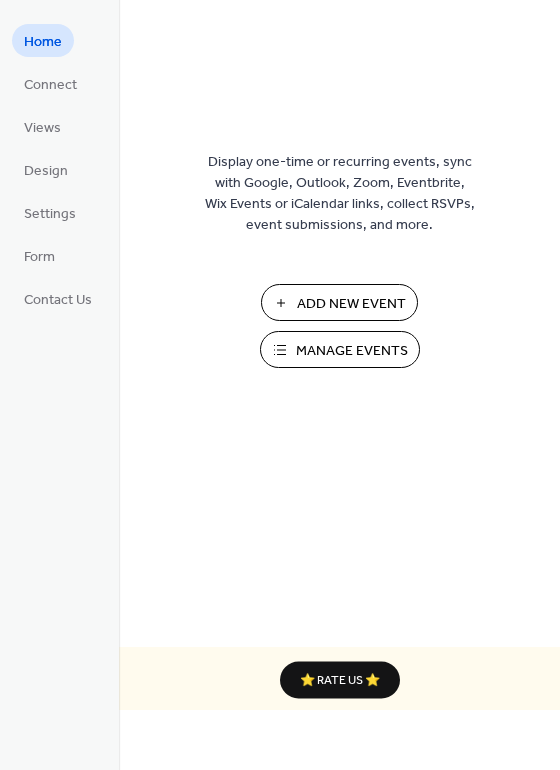 click on "Add New Event" at bounding box center (351, 304) 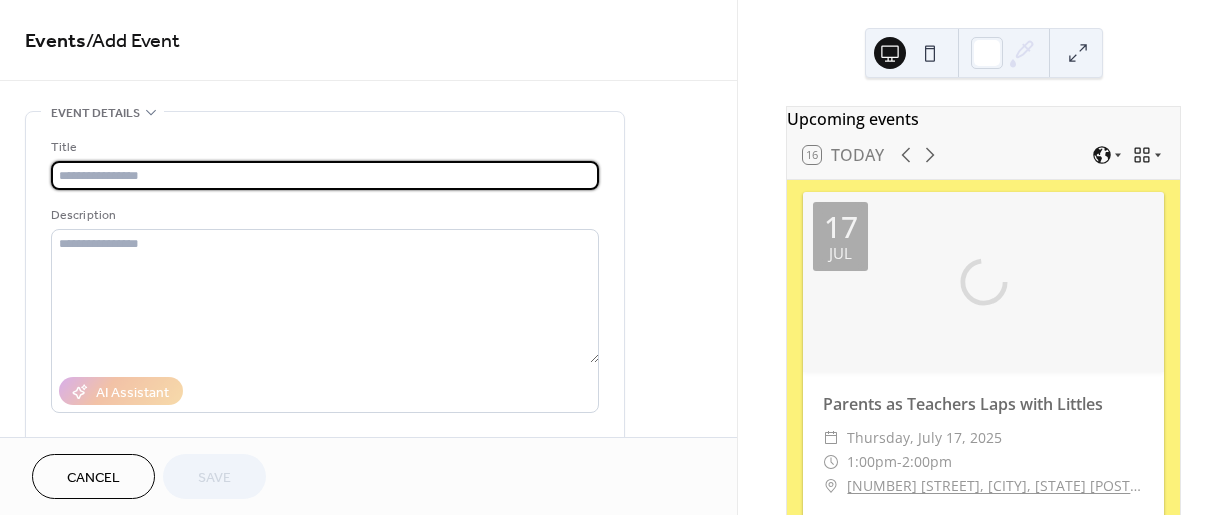 scroll, scrollTop: 0, scrollLeft: 0, axis: both 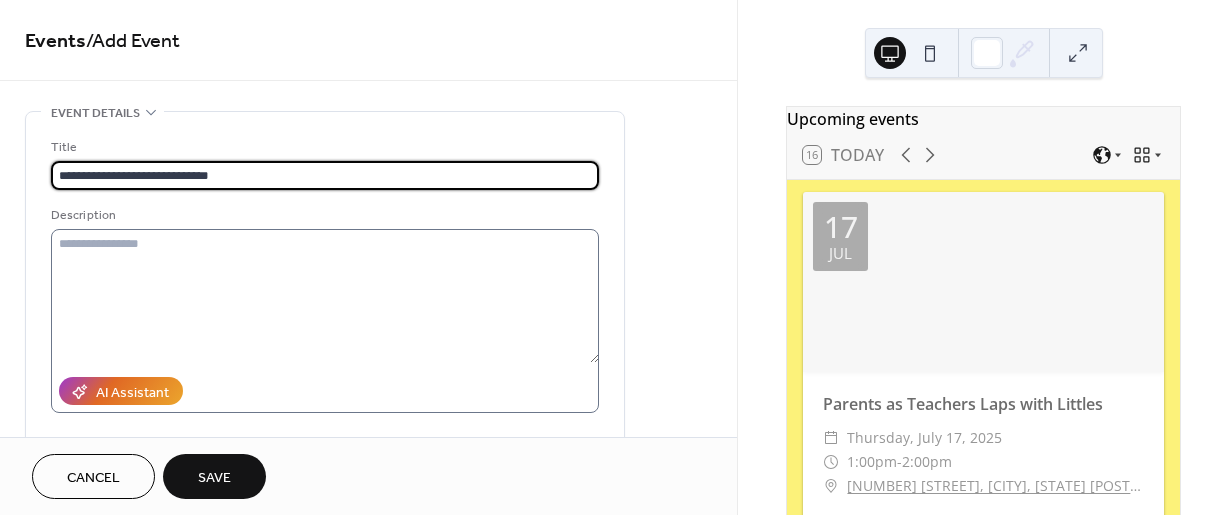 type on "**********" 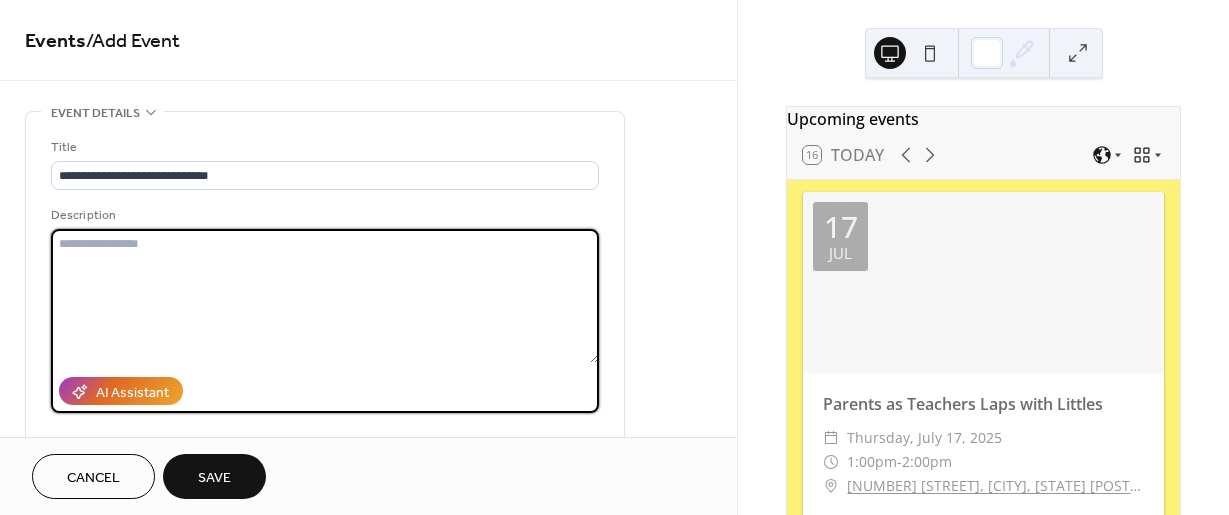 paste on "**********" 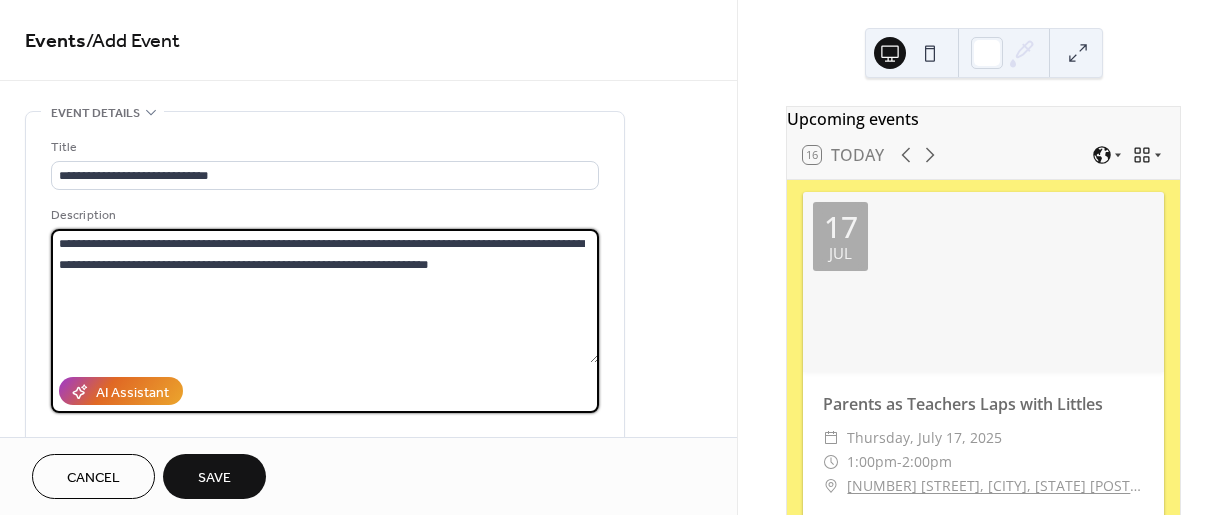 click on "**********" at bounding box center (325, 296) 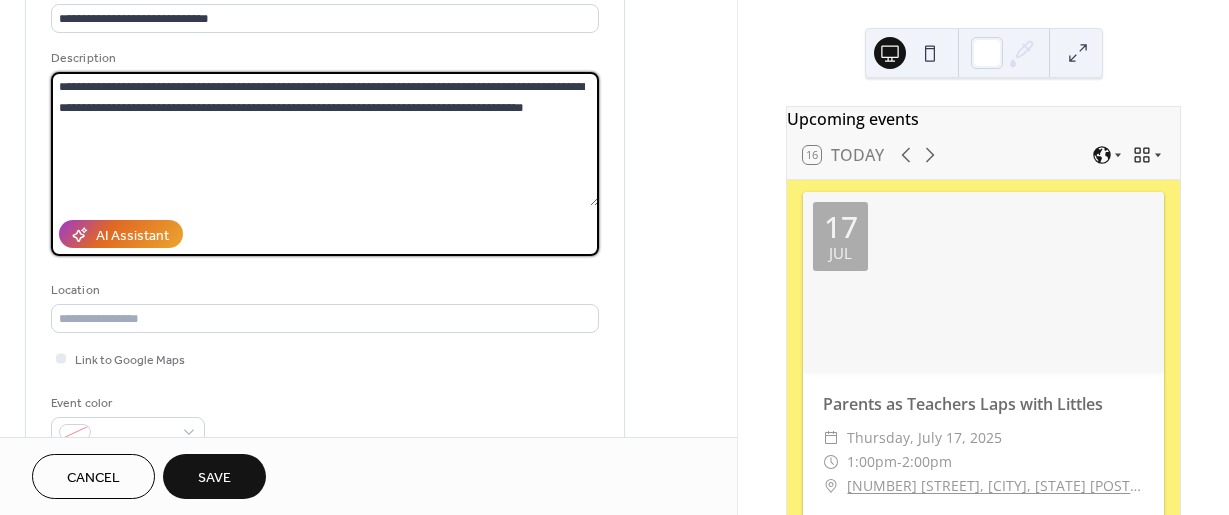 scroll, scrollTop: 200, scrollLeft: 0, axis: vertical 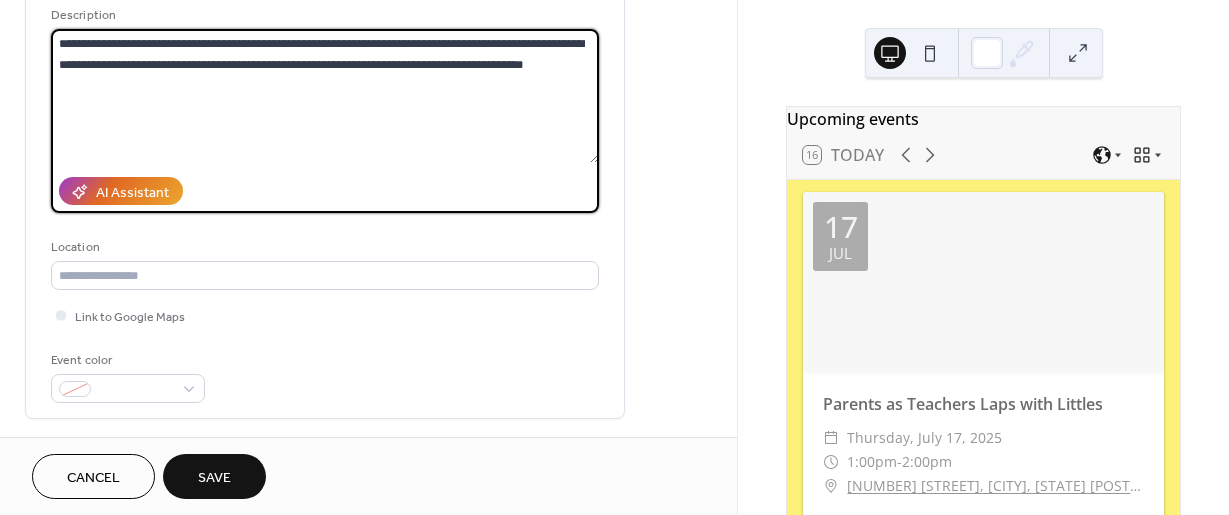 type on "**********" 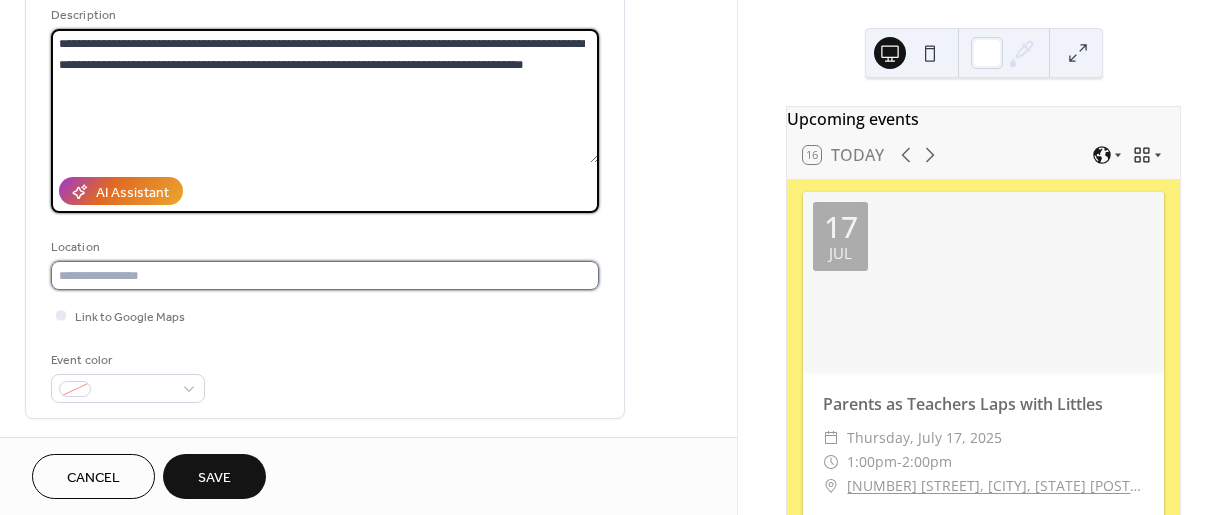click at bounding box center [325, 275] 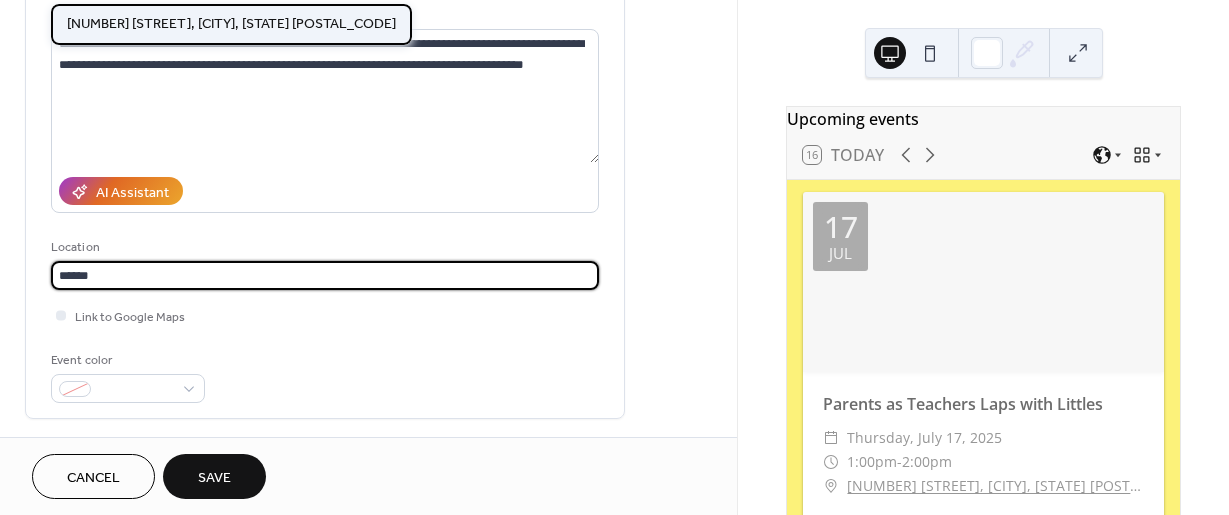 click on "[NUMBER] [STREET], [CITY], [STATE] [POSTAL_CODE]" at bounding box center [231, 24] 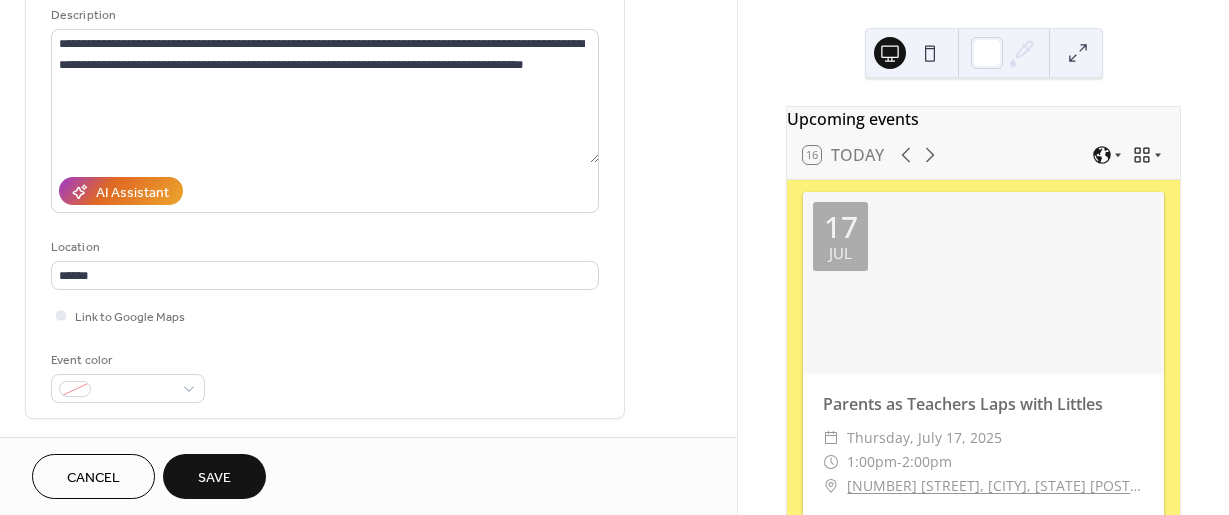 type on "**********" 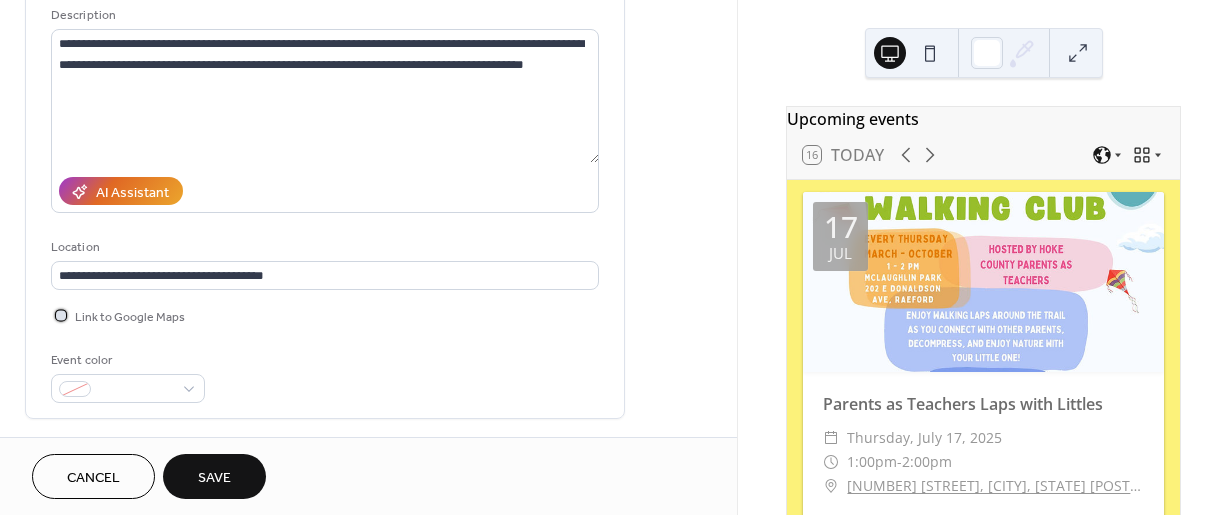 click at bounding box center [61, 315] 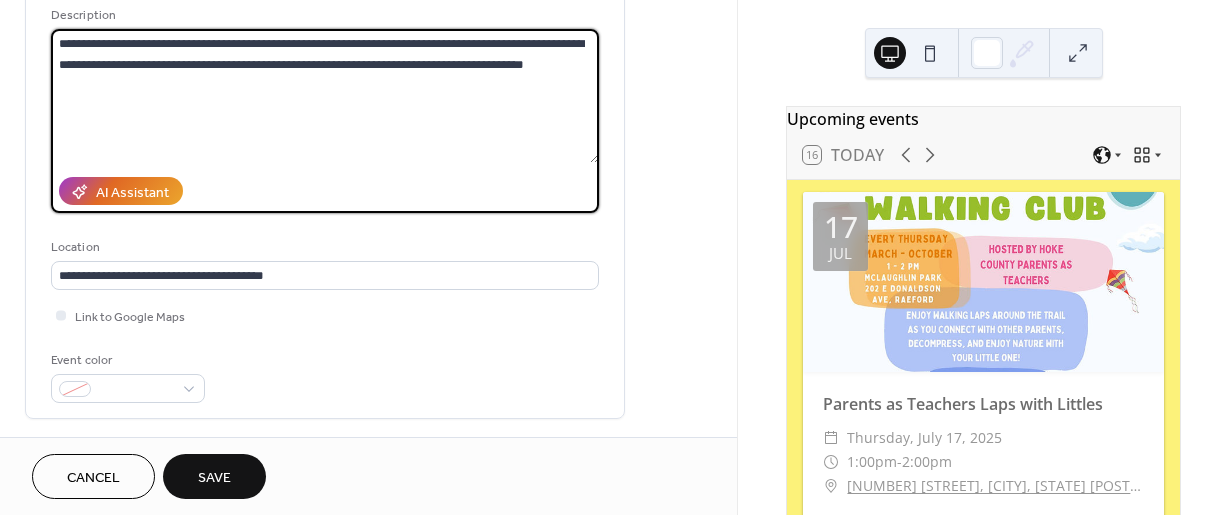 drag, startPoint x: 97, startPoint y: 44, endPoint x: 129, endPoint y: 41, distance: 32.140316 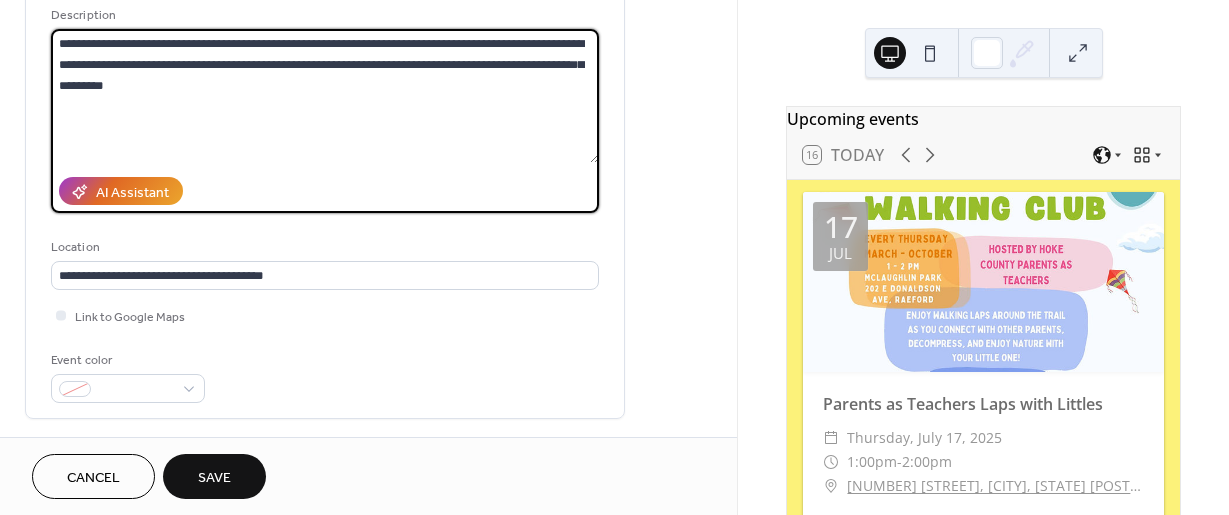 drag, startPoint x: 364, startPoint y: 38, endPoint x: 455, endPoint y: 43, distance: 91.13726 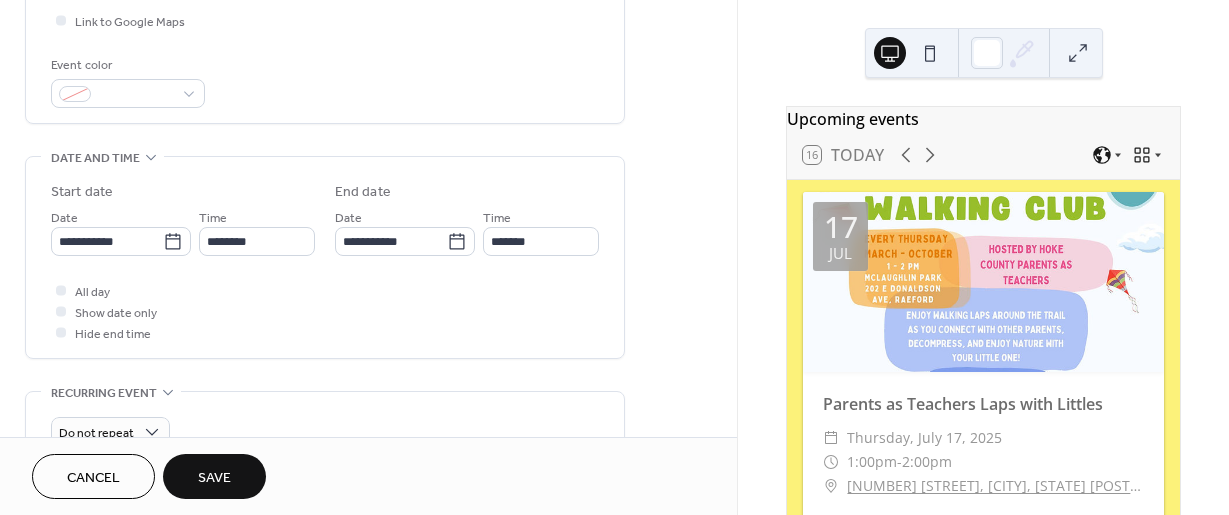 scroll, scrollTop: 500, scrollLeft: 0, axis: vertical 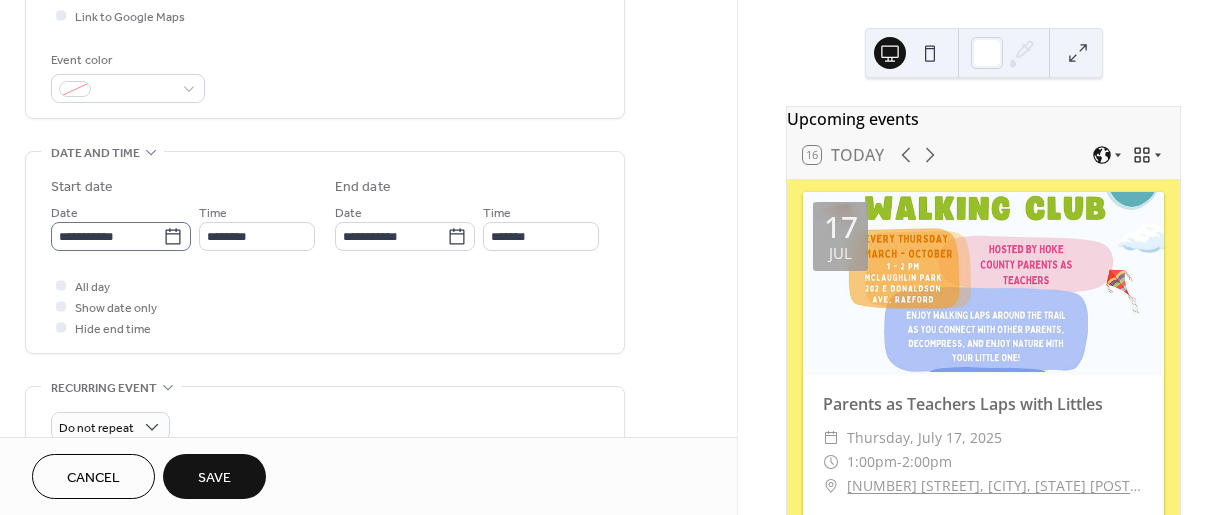 type on "**********" 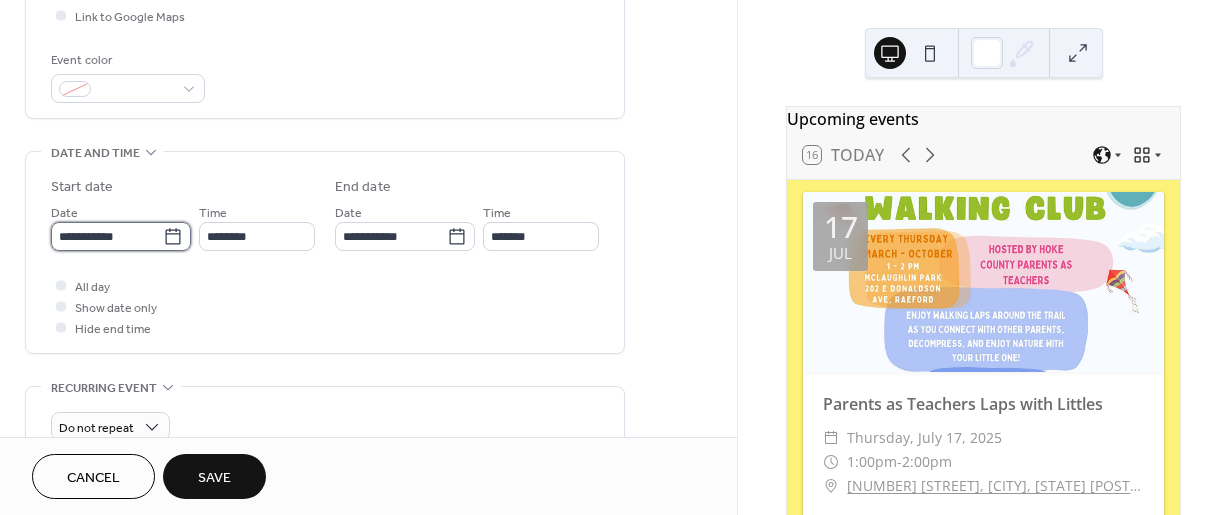 click on "**********" at bounding box center (107, 236) 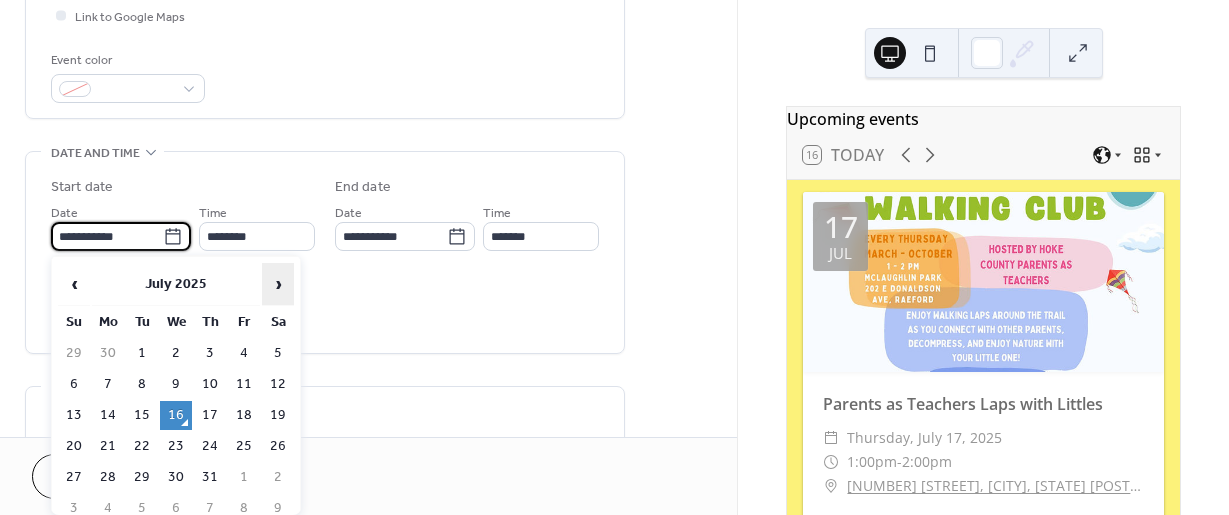 click on "›" at bounding box center [278, 284] 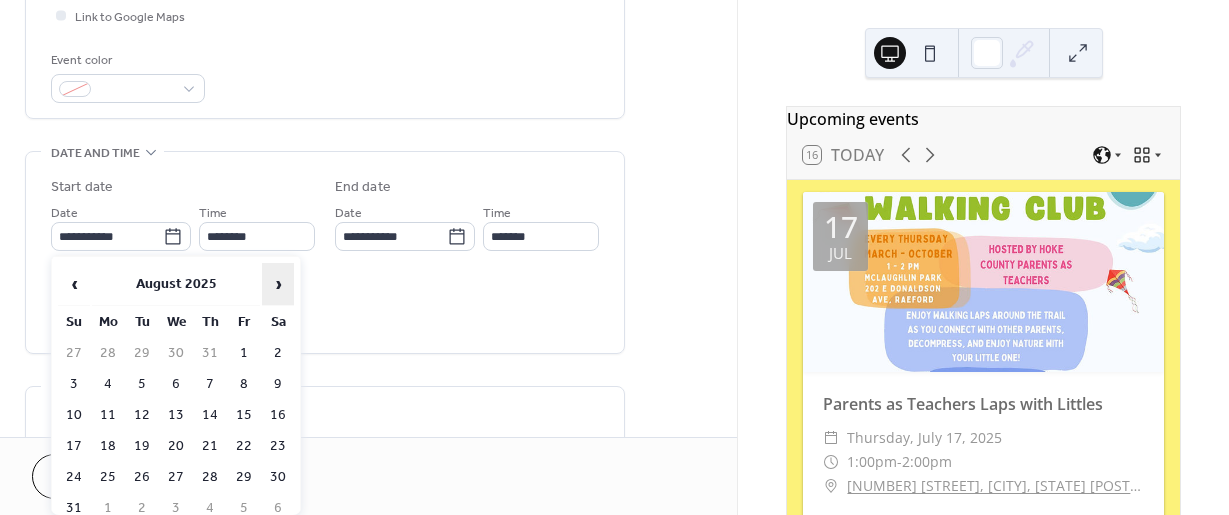 click on "›" at bounding box center (278, 284) 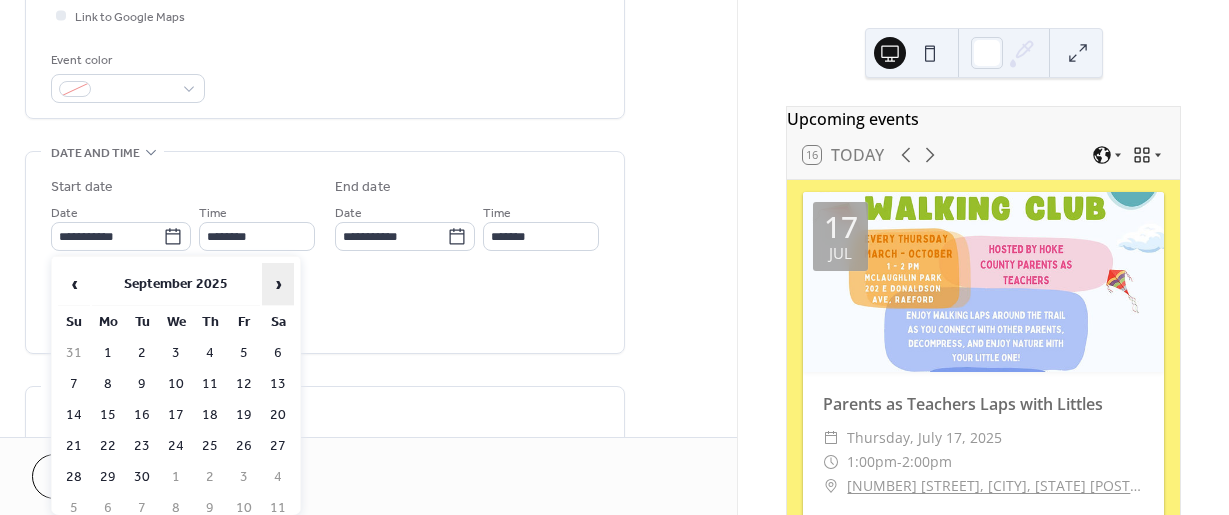 click on "›" at bounding box center [278, 284] 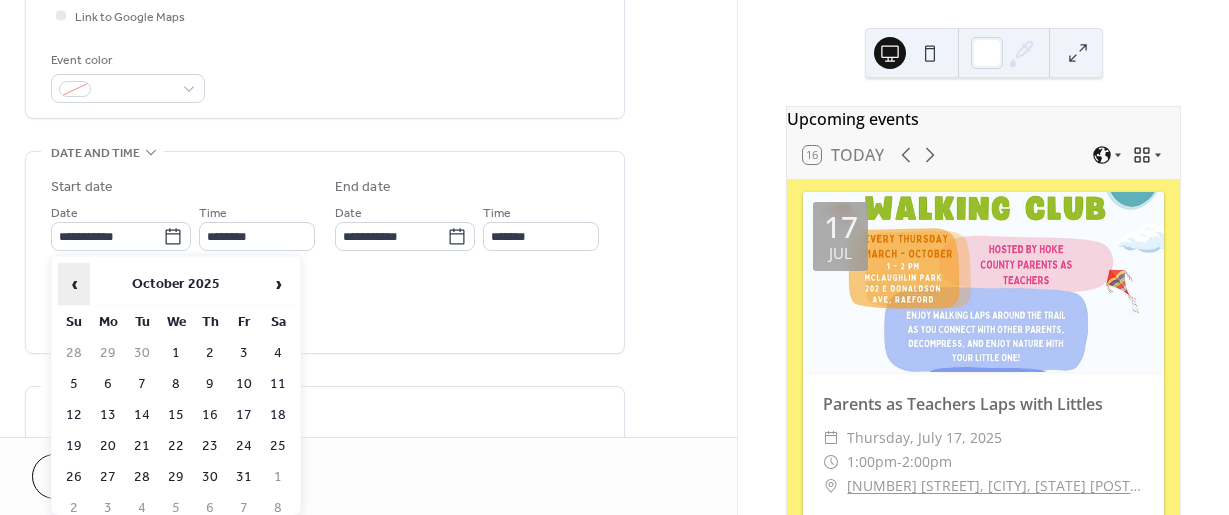 click on "‹" at bounding box center [74, 284] 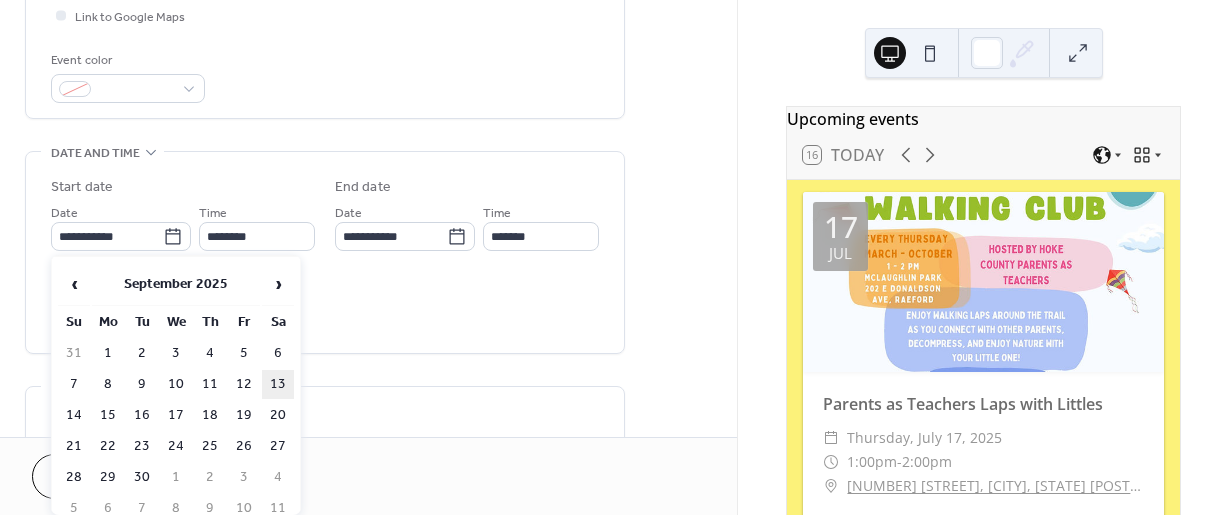 click on "13" at bounding box center [278, 384] 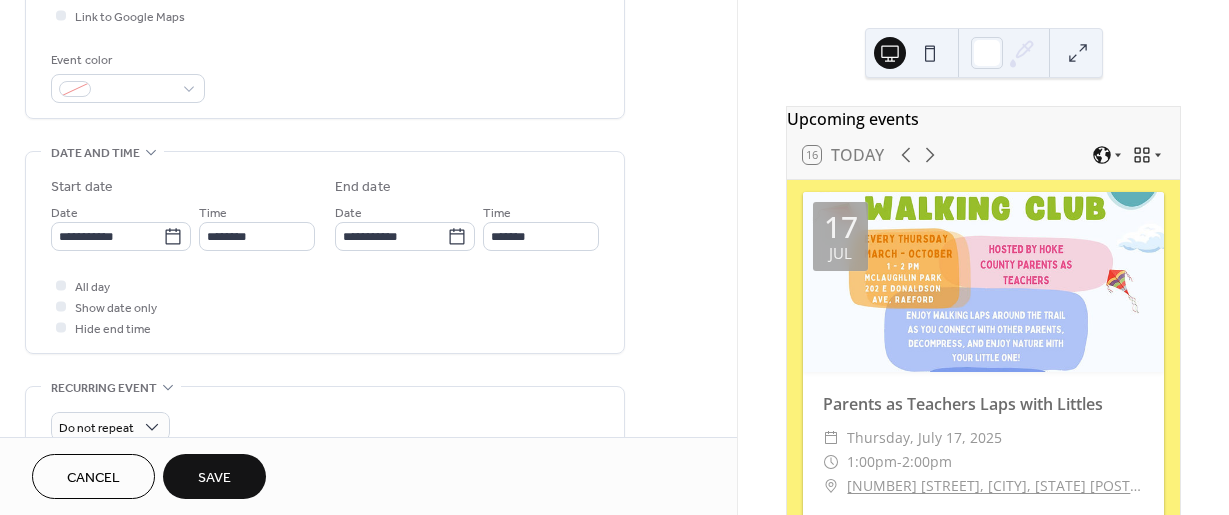 type on "**********" 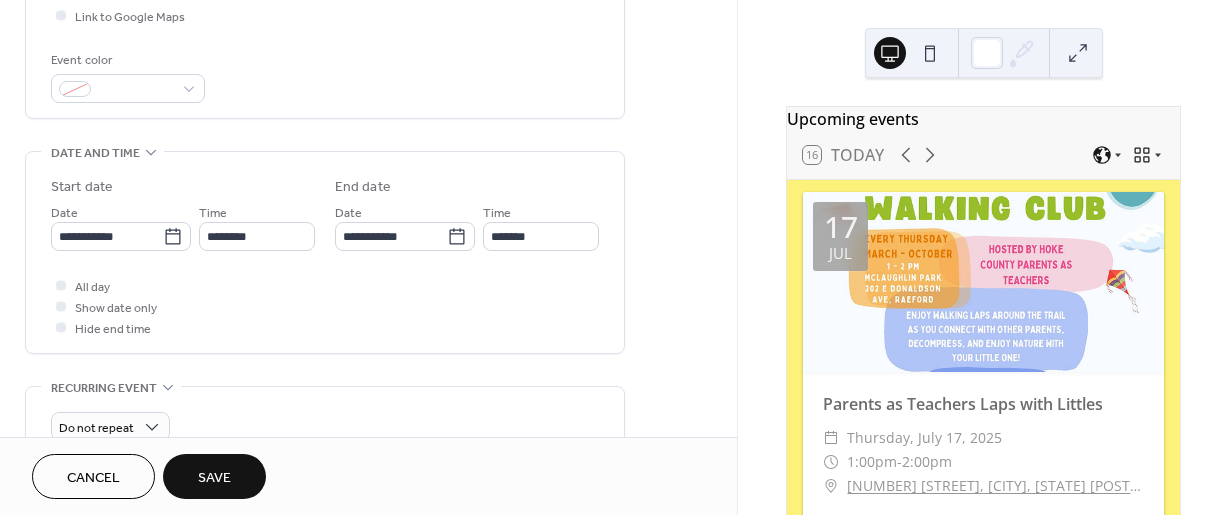 type on "**********" 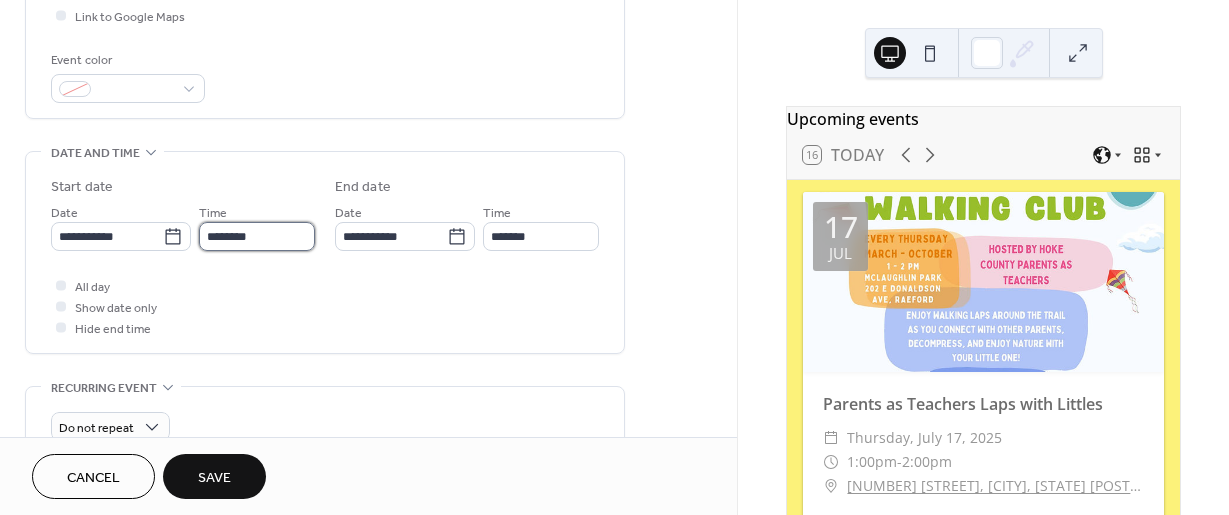 click on "********" at bounding box center [257, 236] 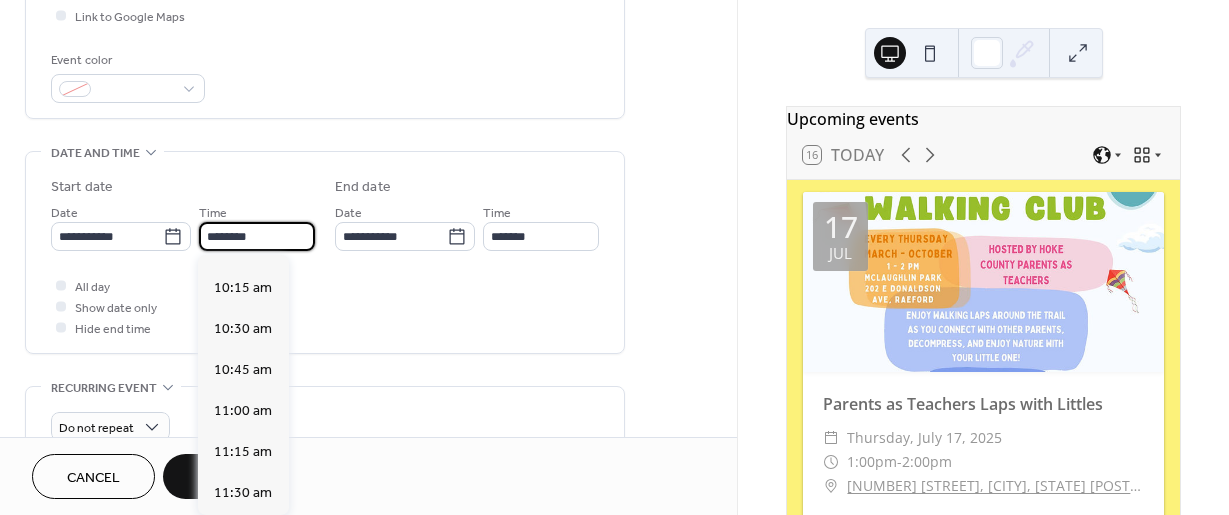 scroll, scrollTop: 1568, scrollLeft: 0, axis: vertical 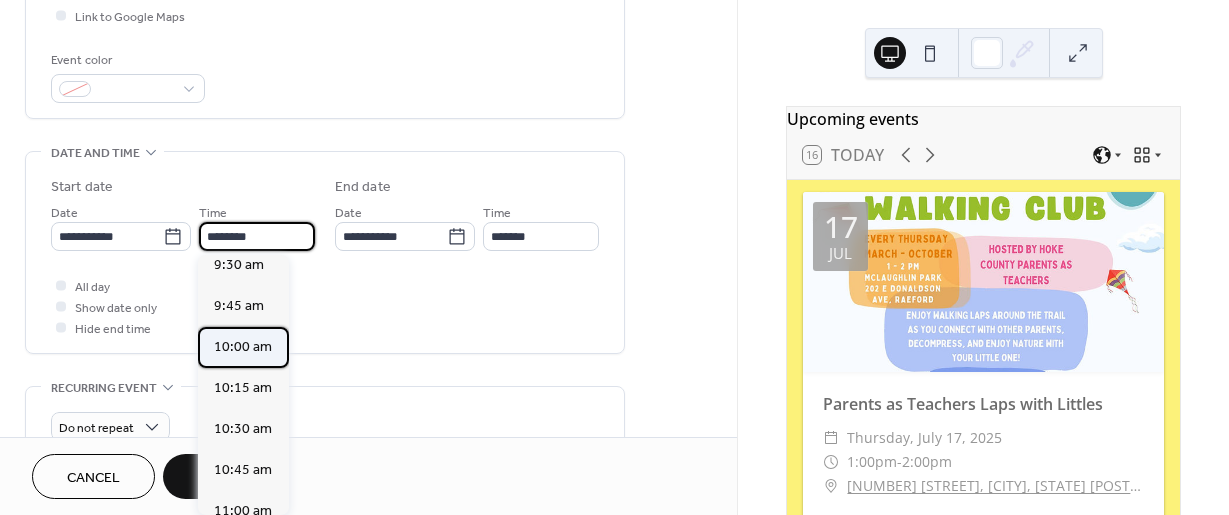 click on "10:00 am" at bounding box center [243, 347] 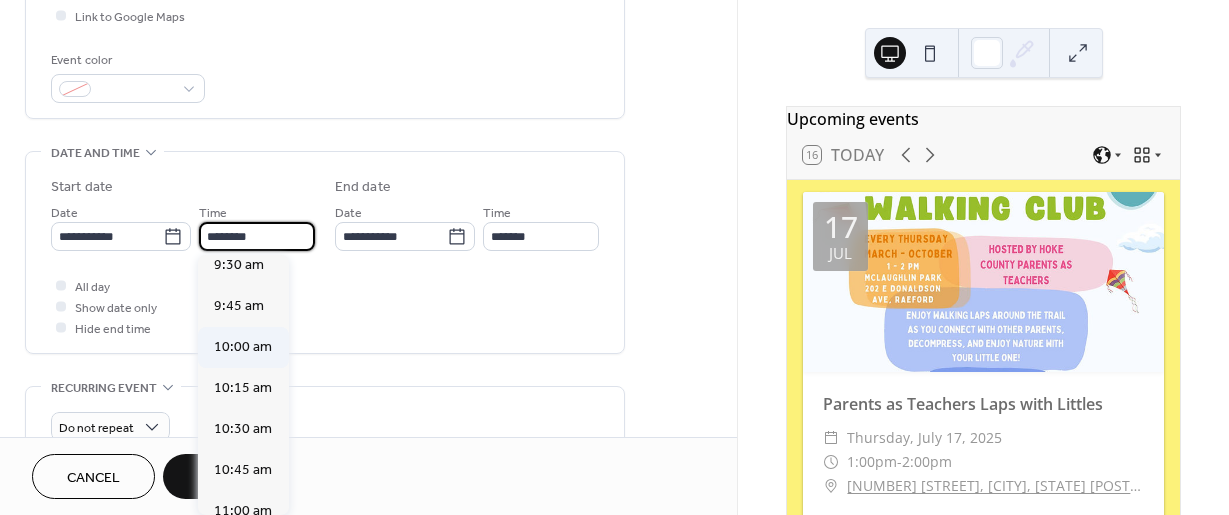 type on "********" 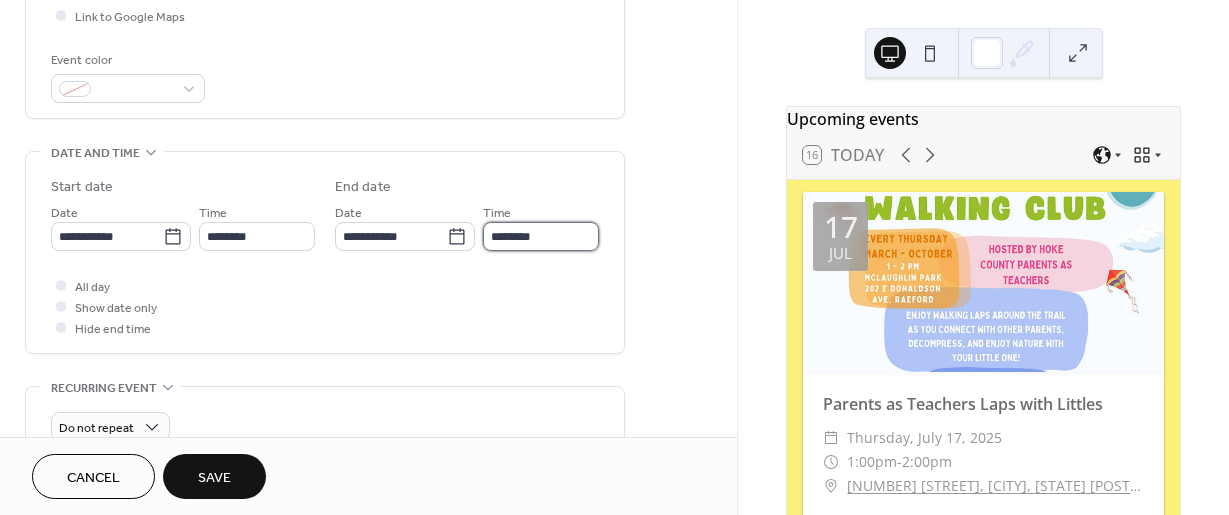 click on "********" at bounding box center (541, 236) 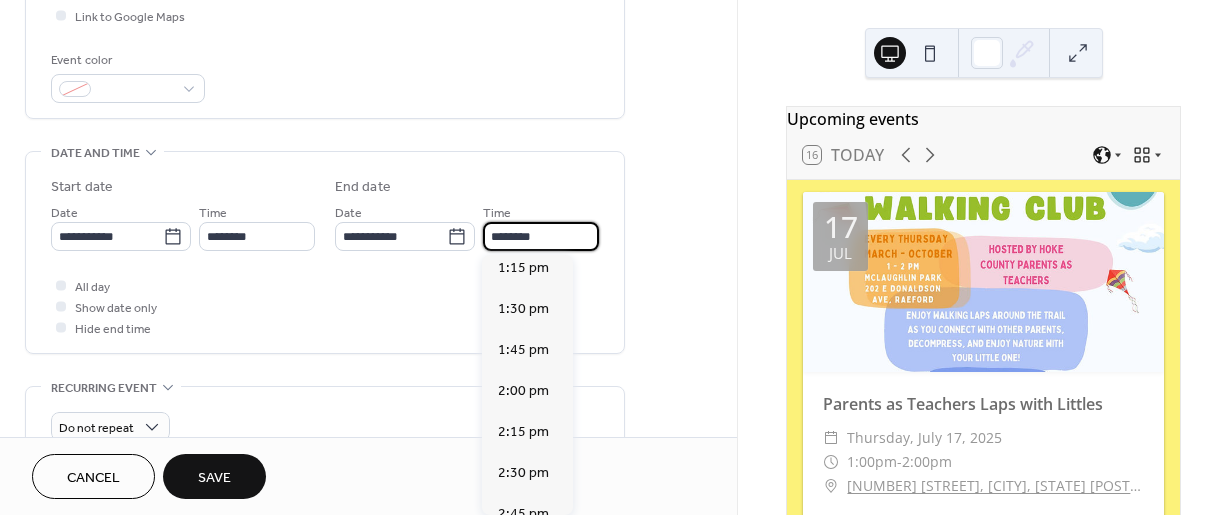 scroll, scrollTop: 500, scrollLeft: 0, axis: vertical 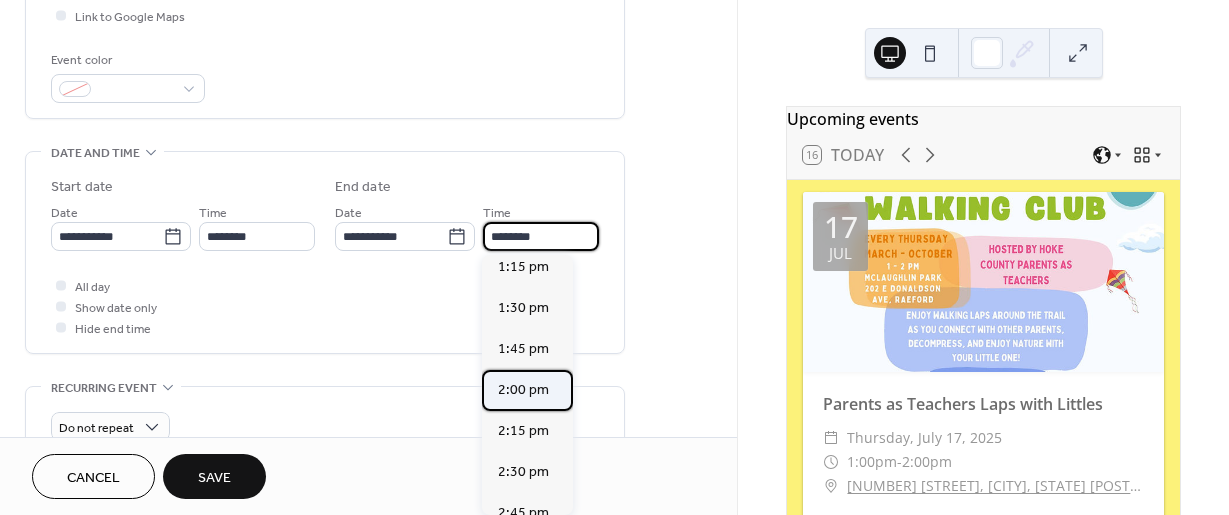 click on "2:00 pm" at bounding box center (523, 390) 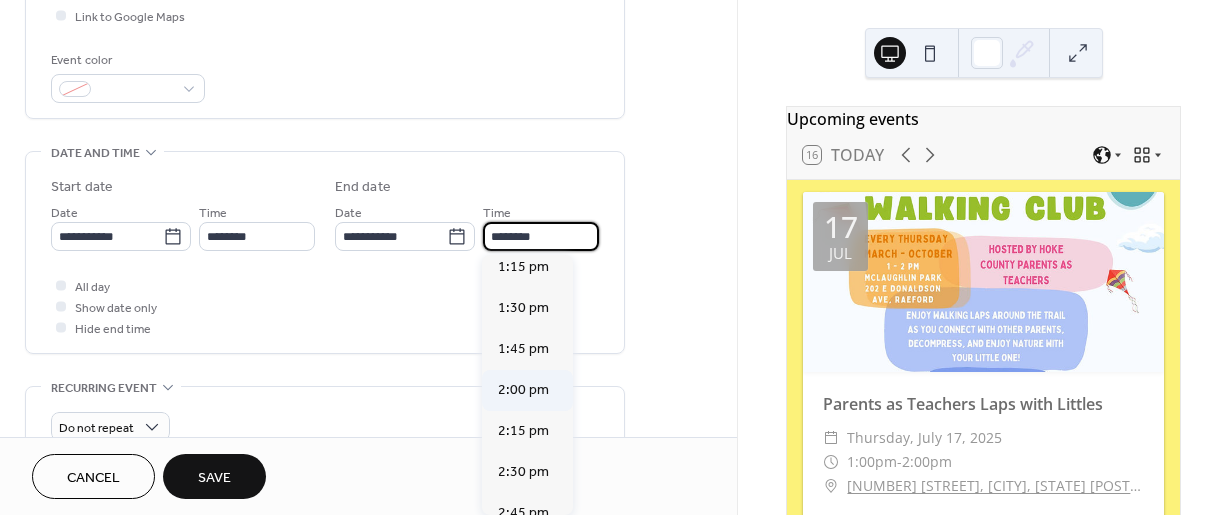type on "*******" 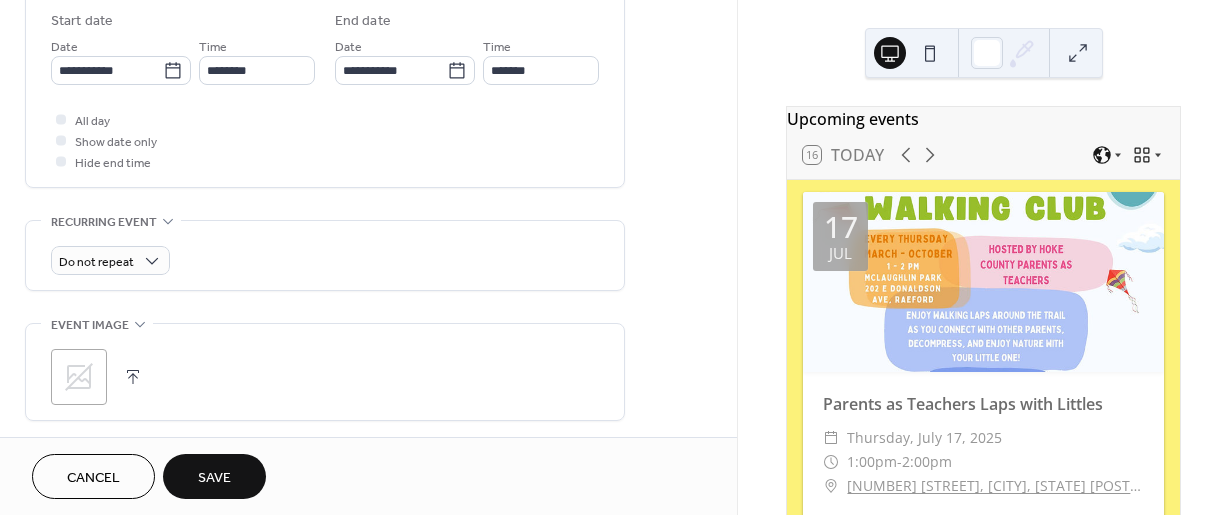 scroll, scrollTop: 700, scrollLeft: 0, axis: vertical 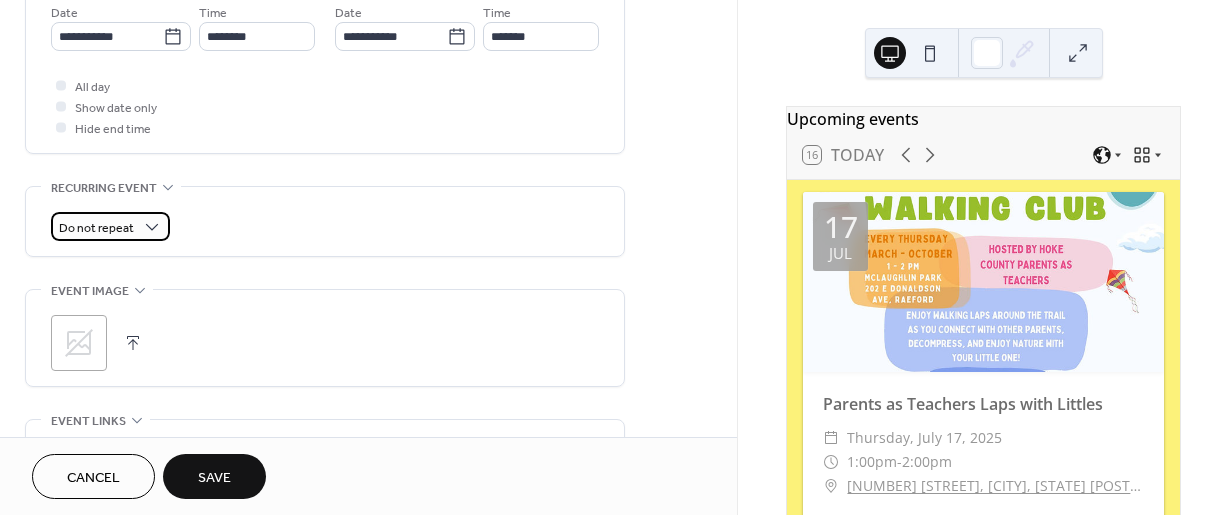 click on "Do not repeat" at bounding box center [96, 228] 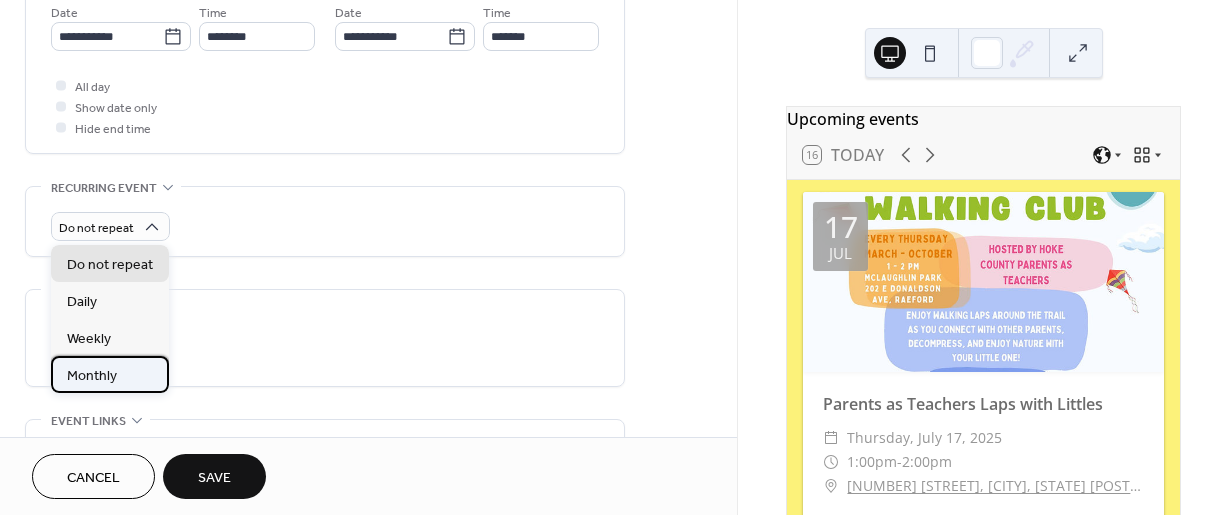 click on "Monthly" at bounding box center [92, 376] 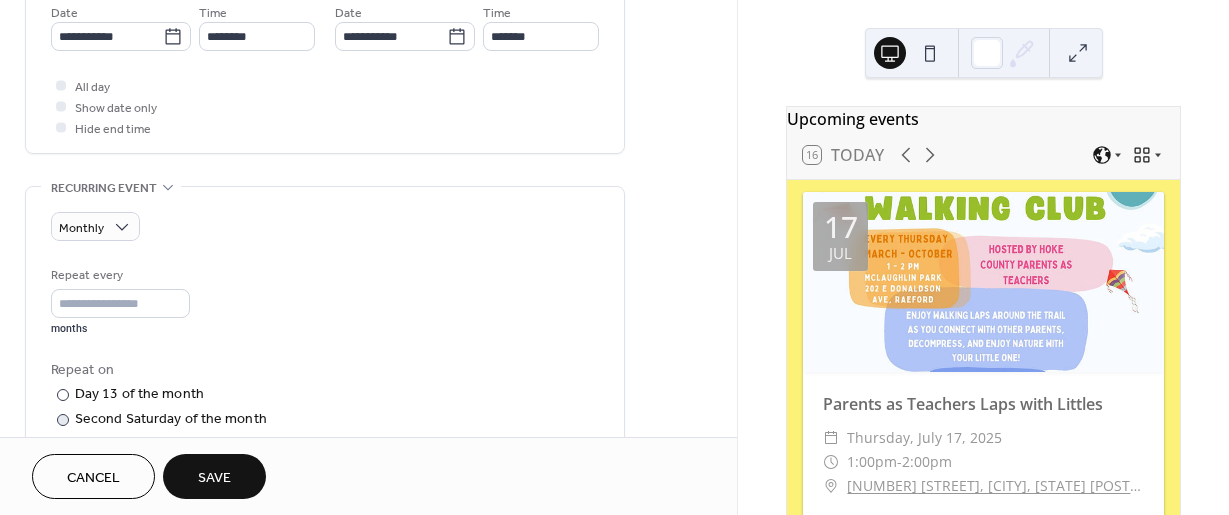 scroll, scrollTop: 800, scrollLeft: 0, axis: vertical 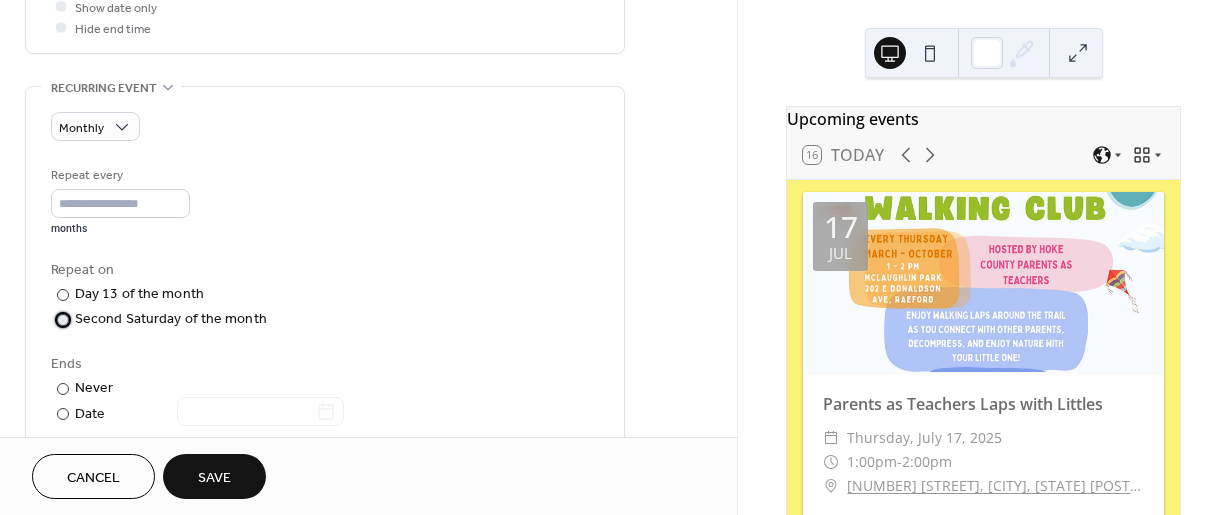 click at bounding box center (63, 320) 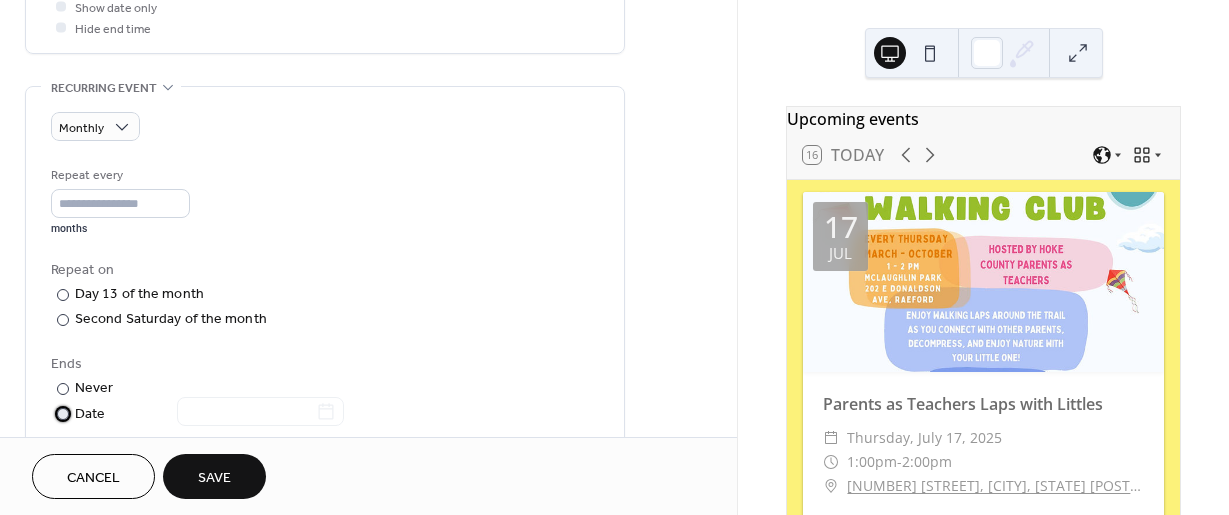 click at bounding box center [63, 414] 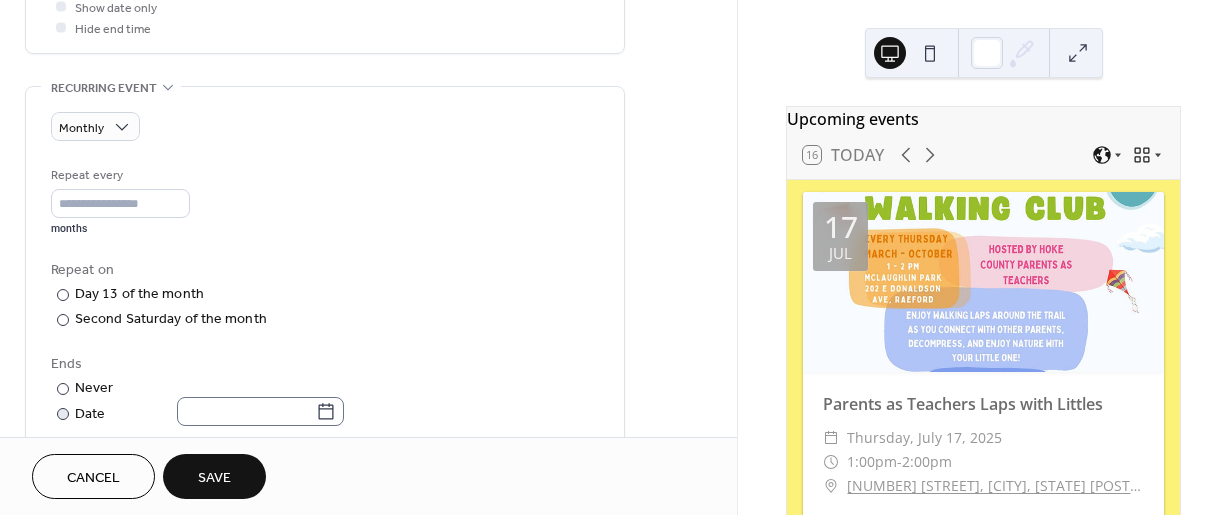 click 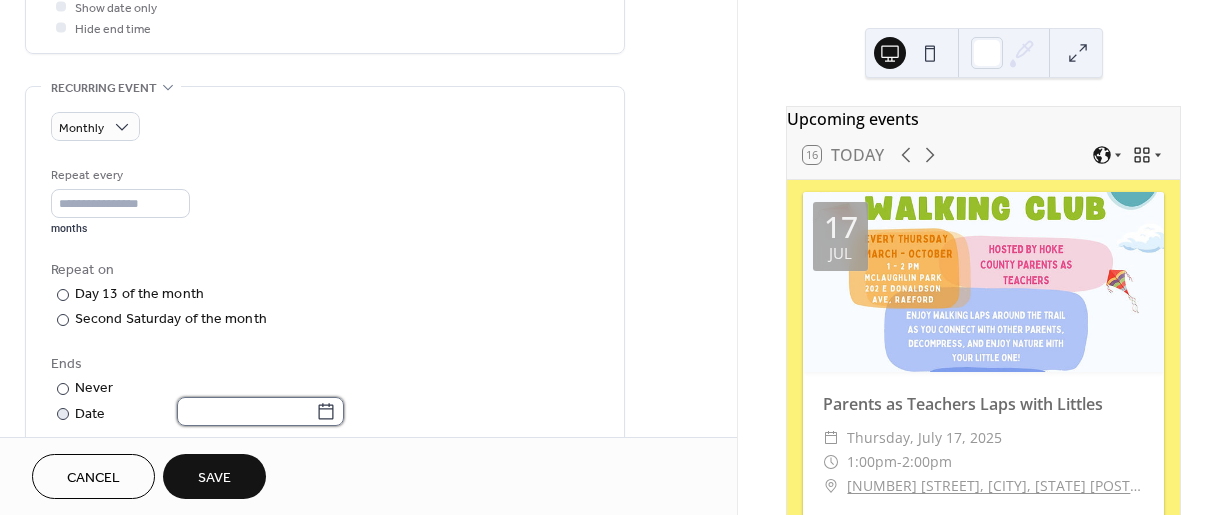 click at bounding box center [246, 411] 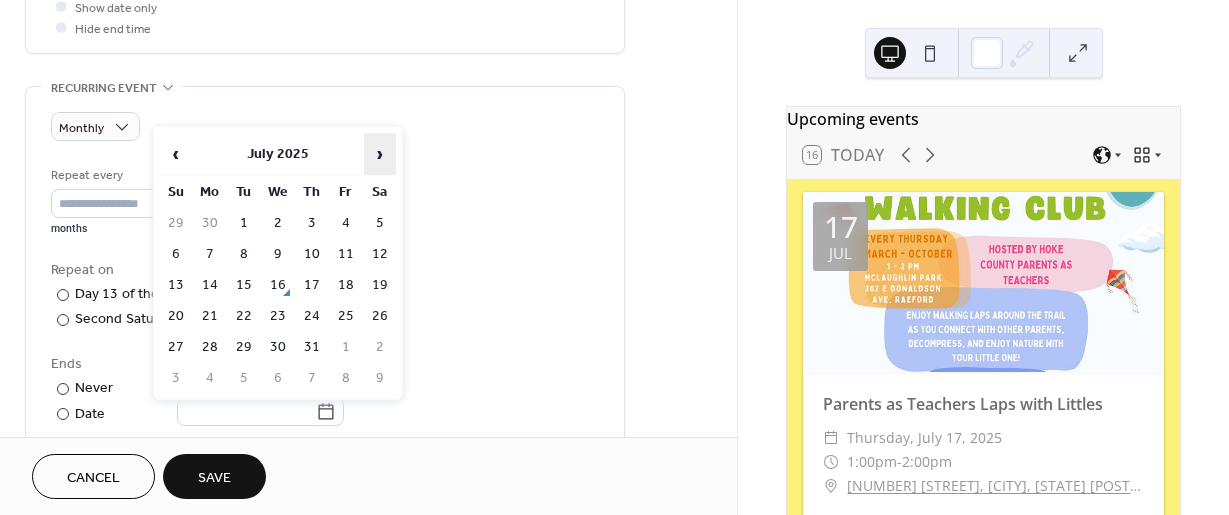 click on "›" at bounding box center (380, 154) 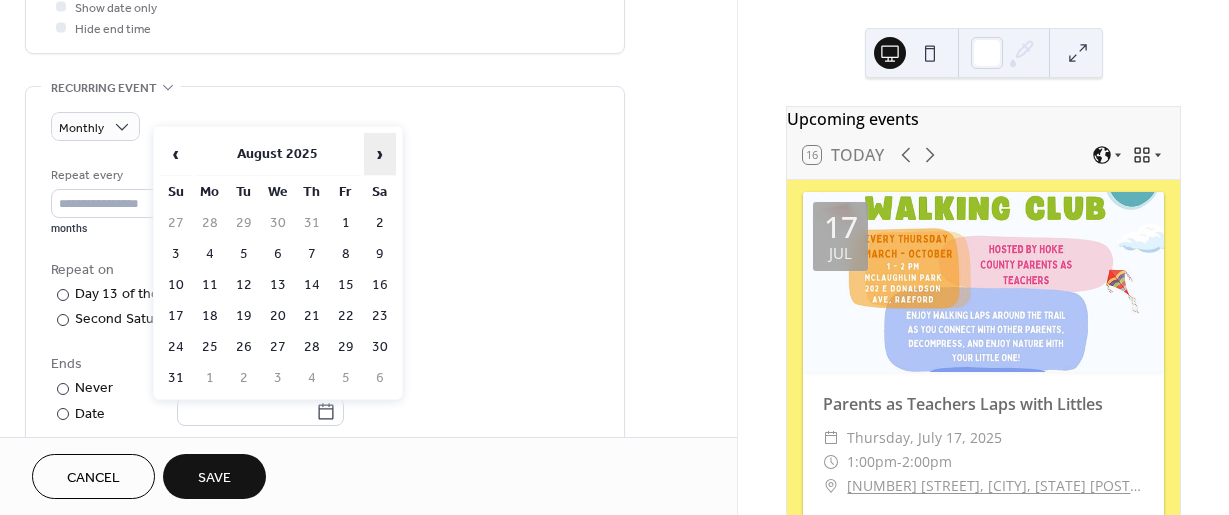 click on "›" at bounding box center [380, 154] 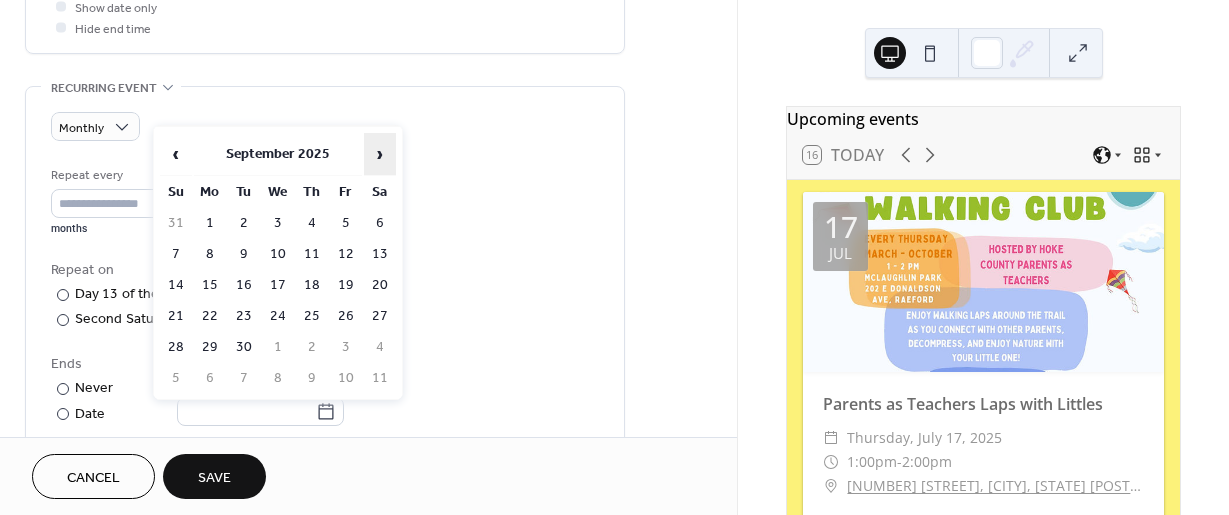 click on "›" at bounding box center (380, 154) 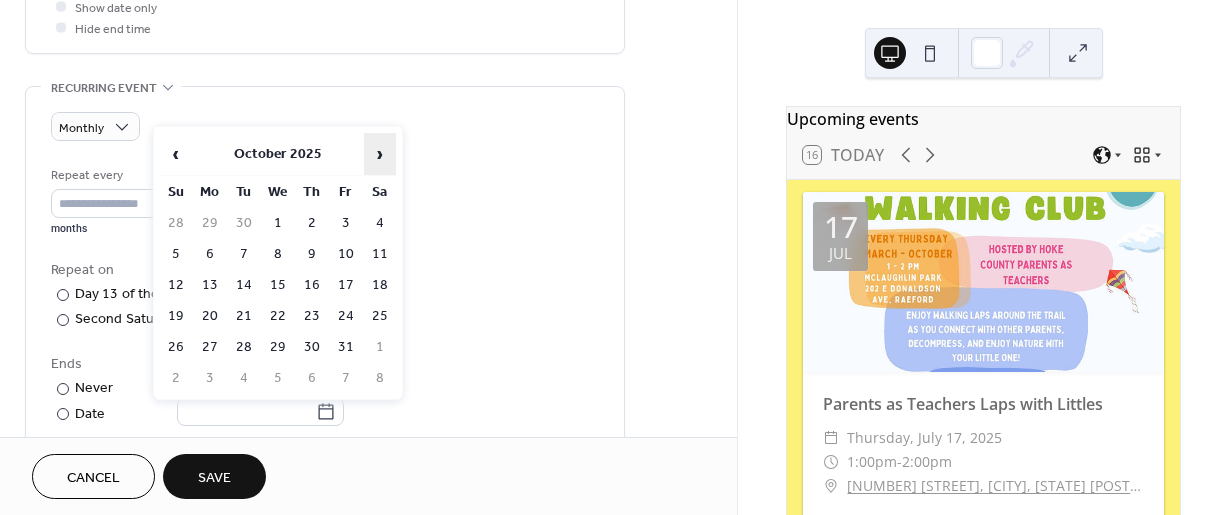 click on "›" at bounding box center (380, 154) 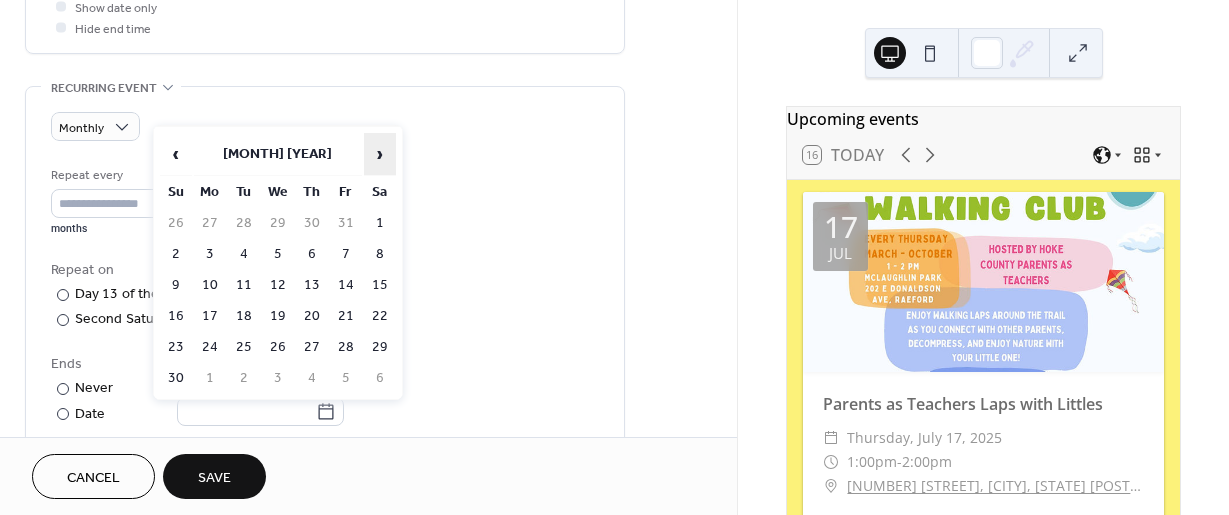 click on "›" at bounding box center (380, 154) 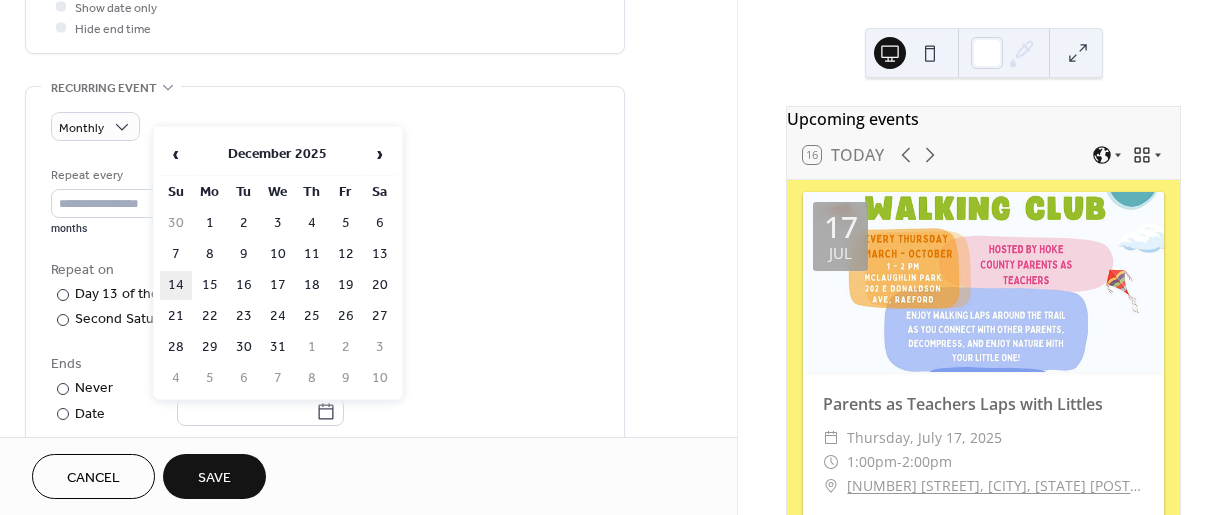 click on "14" at bounding box center [176, 285] 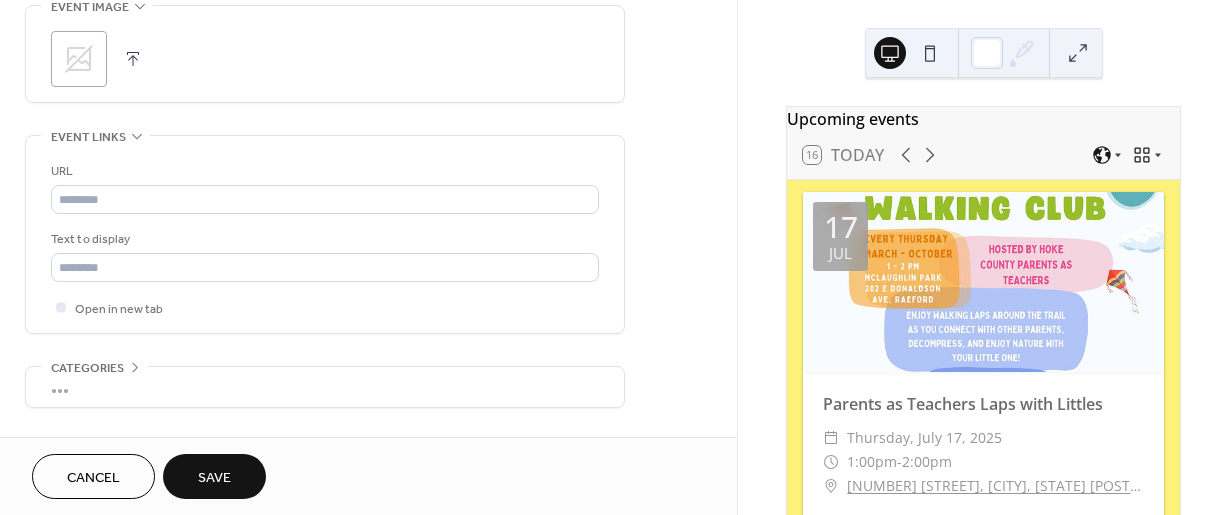 scroll, scrollTop: 1400, scrollLeft: 0, axis: vertical 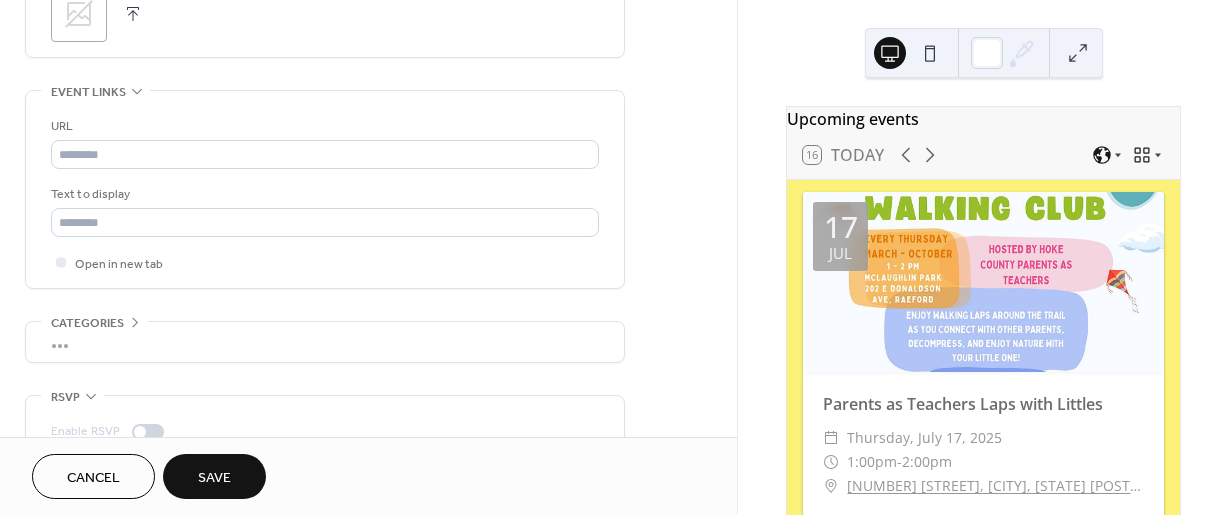 click on "Save" at bounding box center (214, 478) 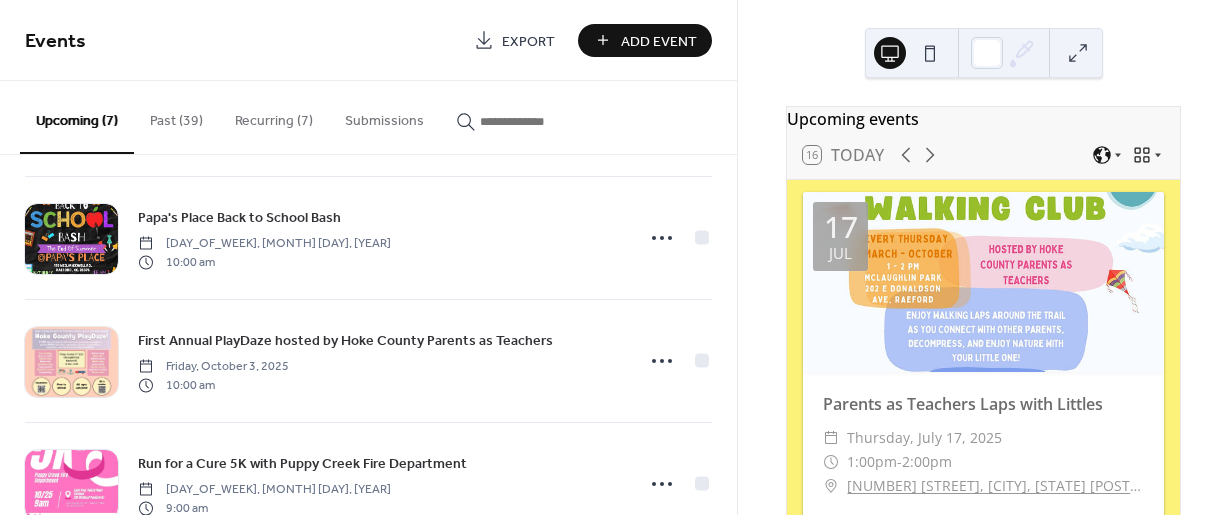 scroll, scrollTop: 560, scrollLeft: 0, axis: vertical 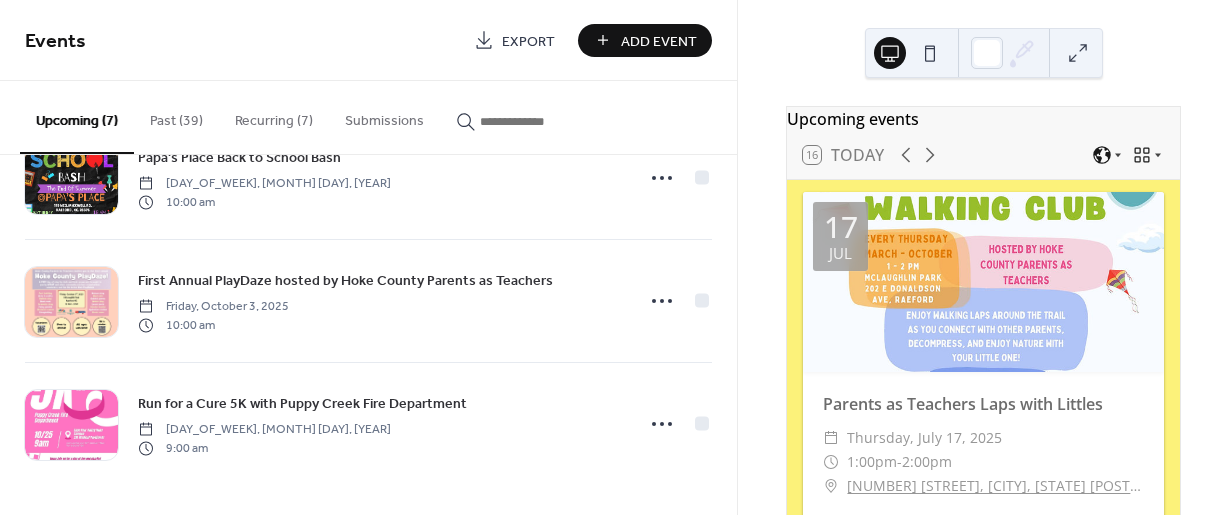 click on "Recurring (7)" at bounding box center (274, 116) 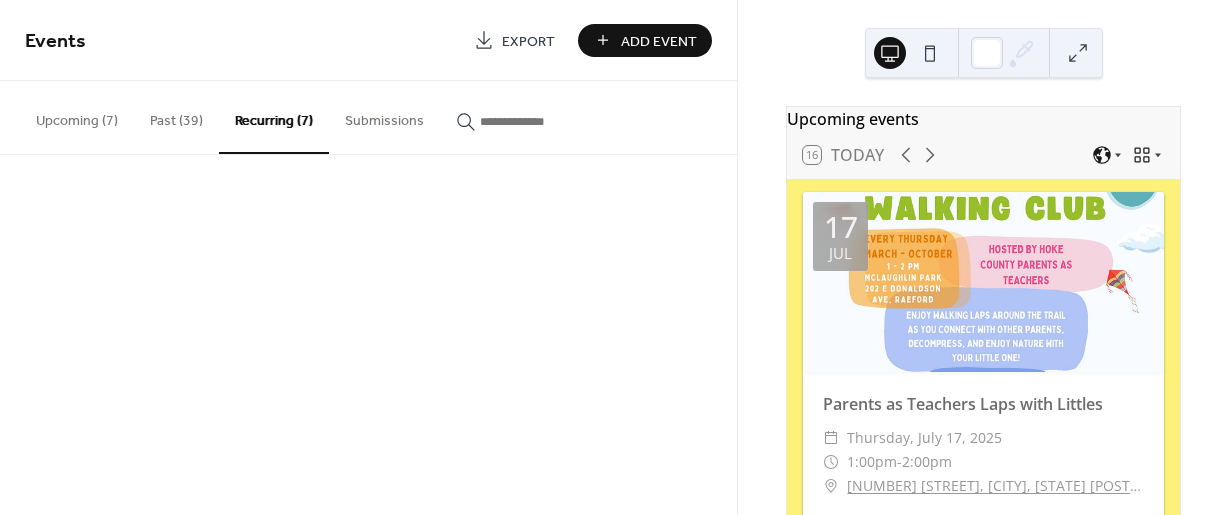 click on "Recurring (7)" at bounding box center (274, 117) 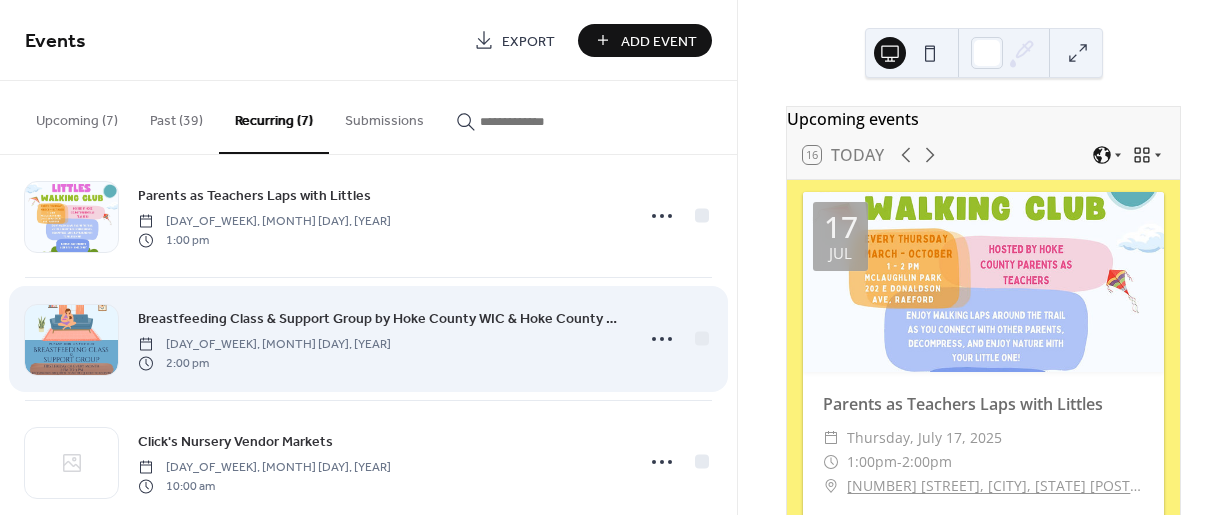 scroll, scrollTop: 560, scrollLeft: 0, axis: vertical 